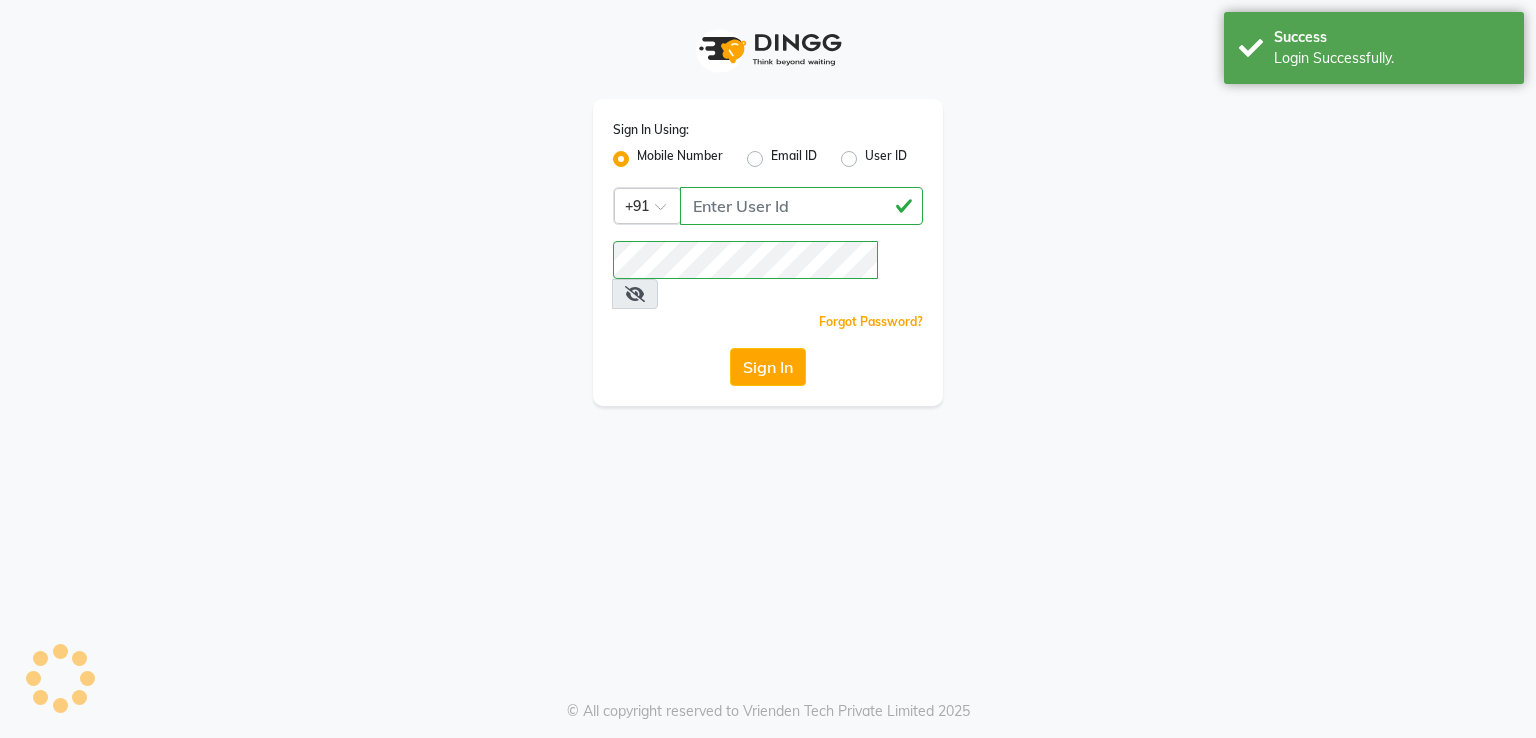 scroll, scrollTop: 0, scrollLeft: 0, axis: both 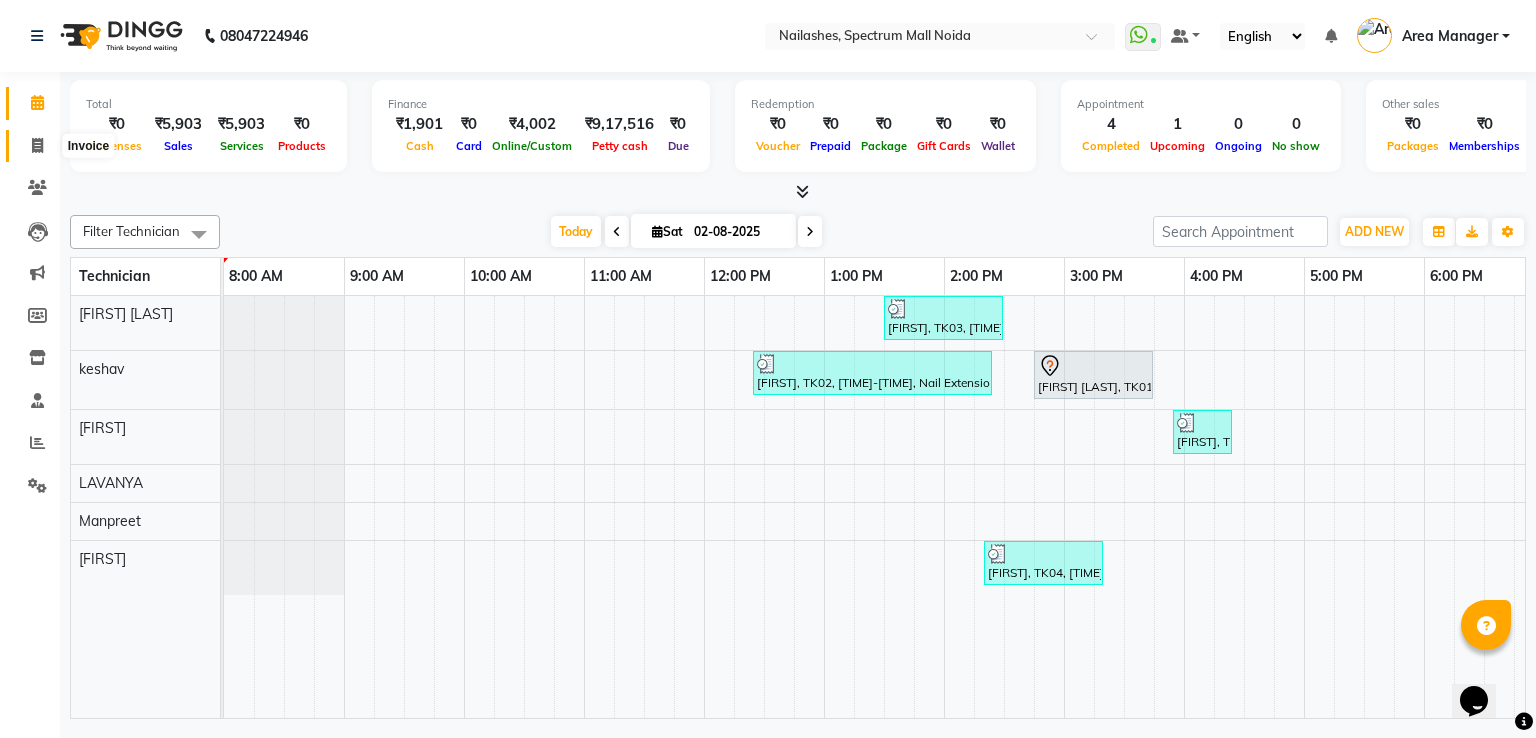 click 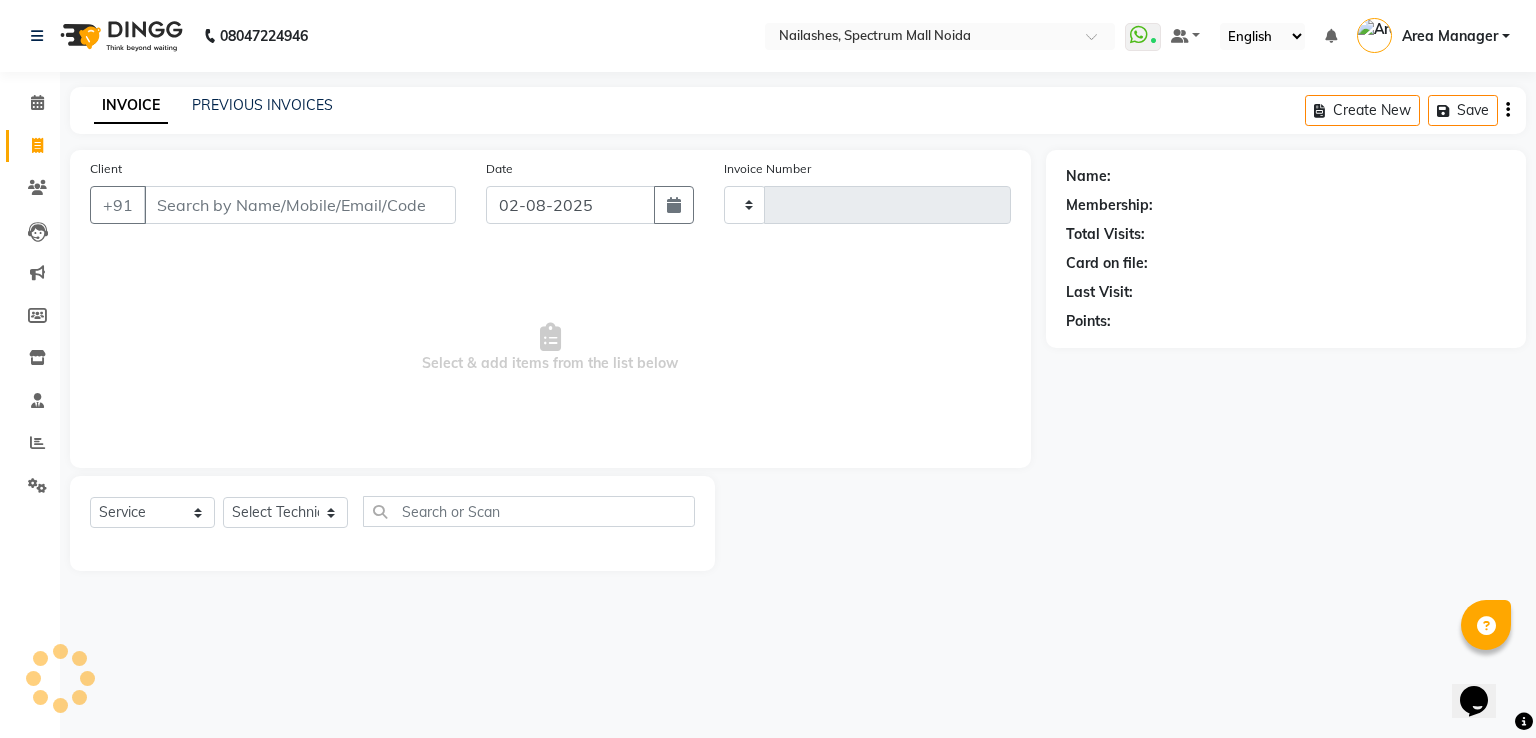 type on "0667" 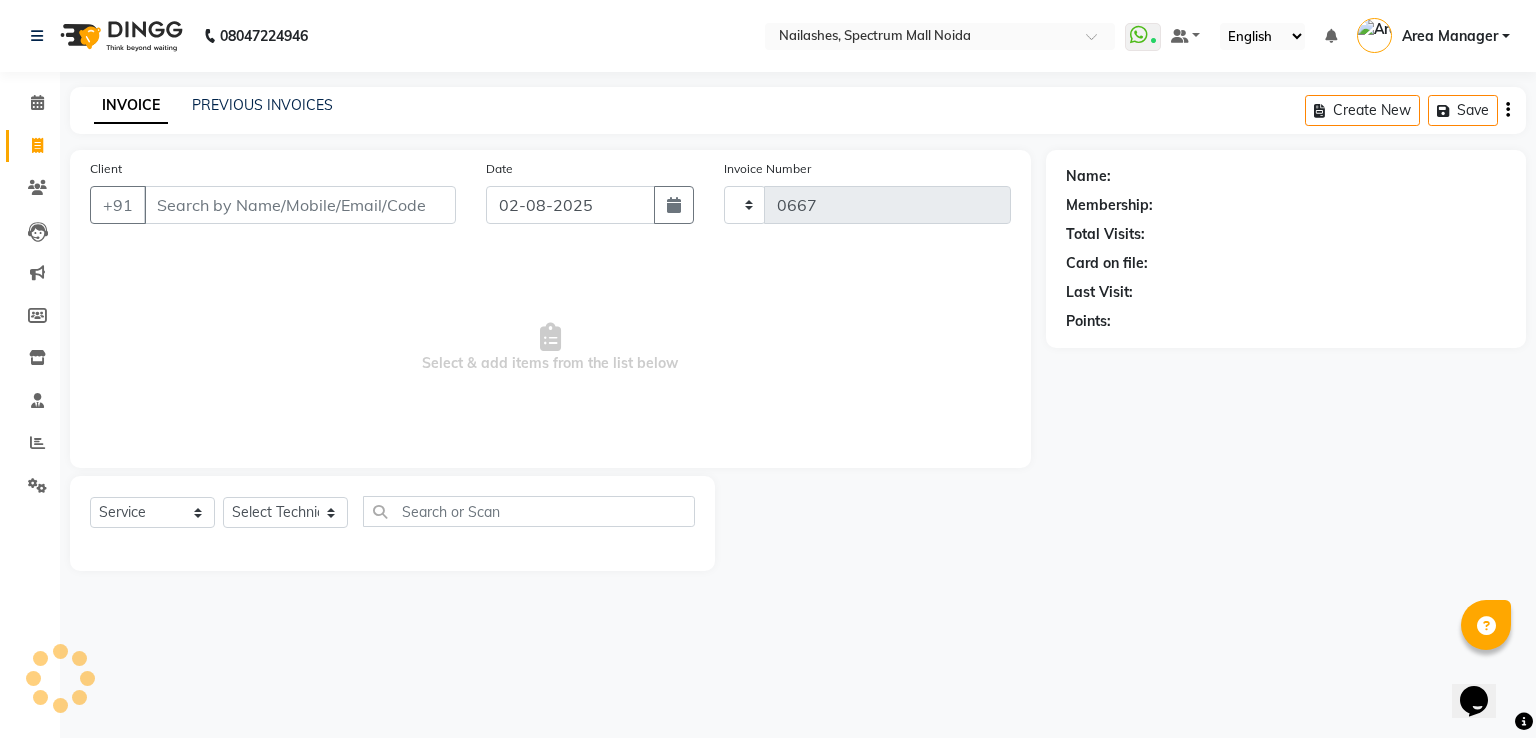 select on "6068" 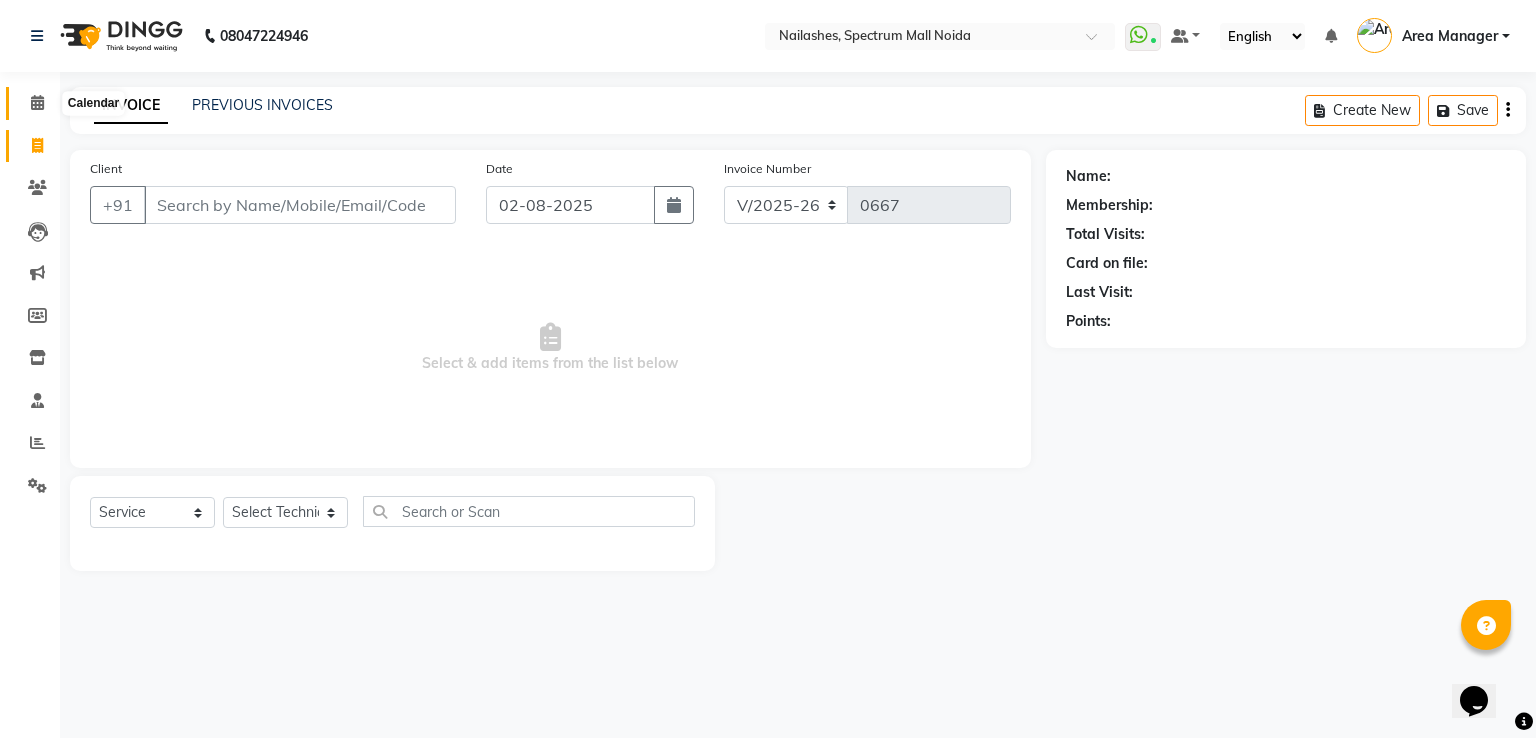 click 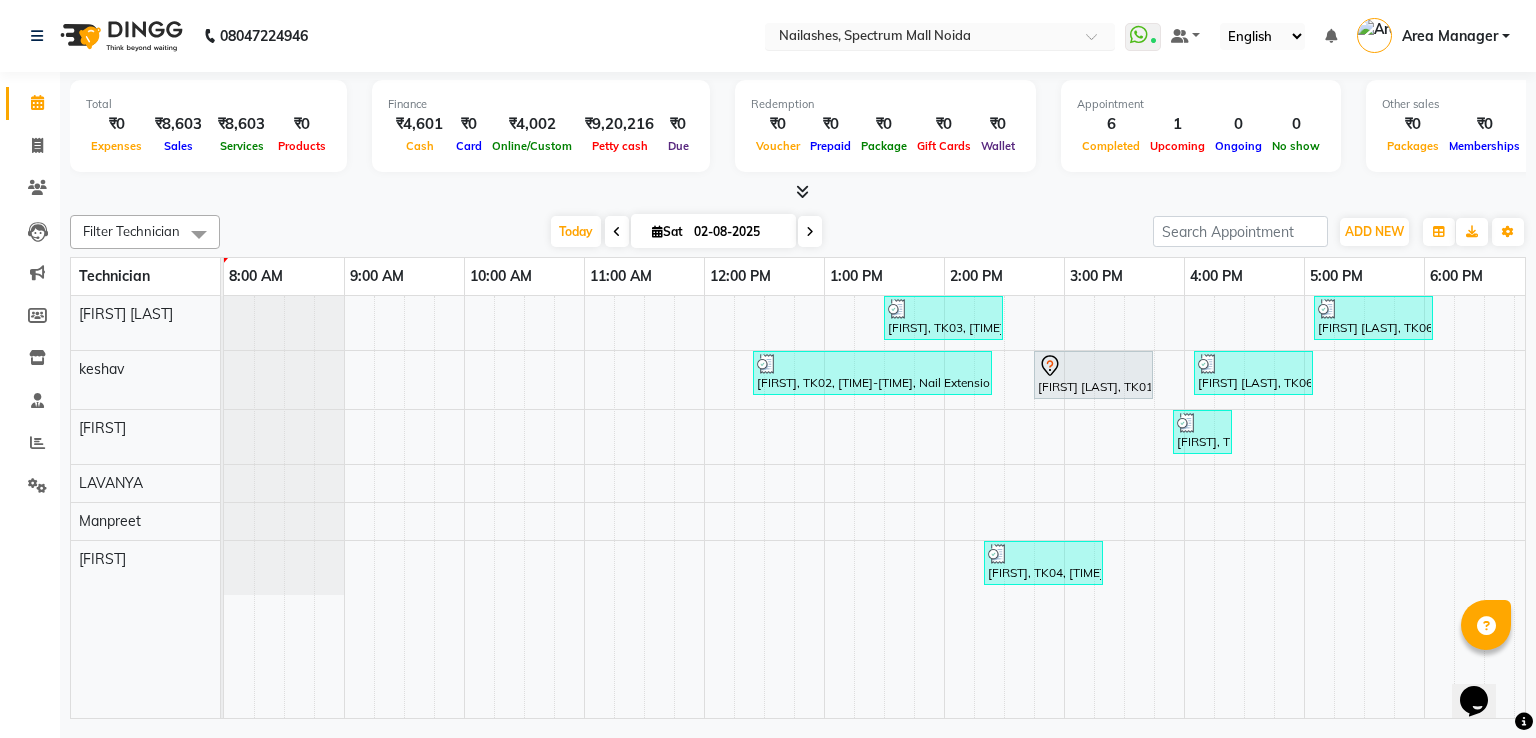 click at bounding box center (920, 38) 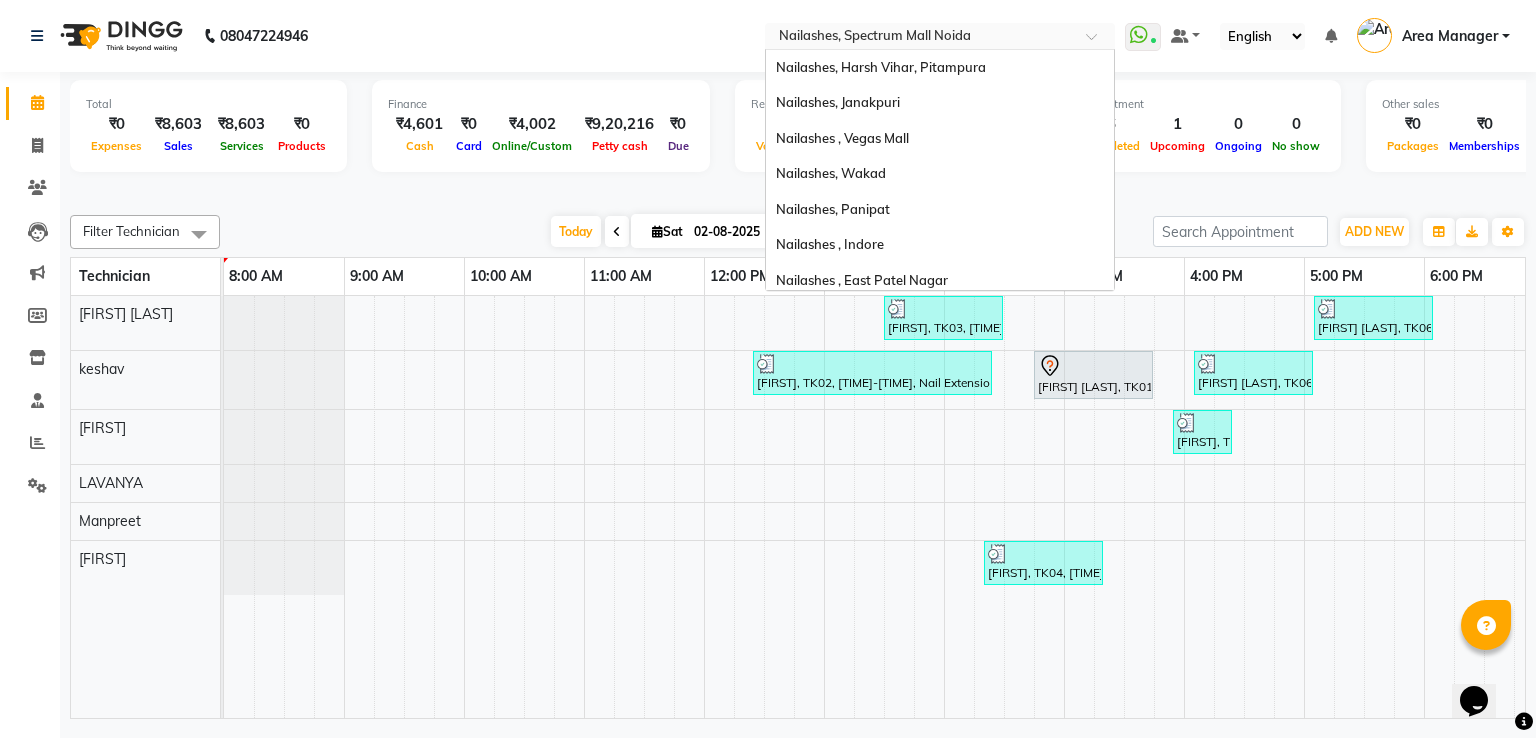 scroll, scrollTop: 434, scrollLeft: 0, axis: vertical 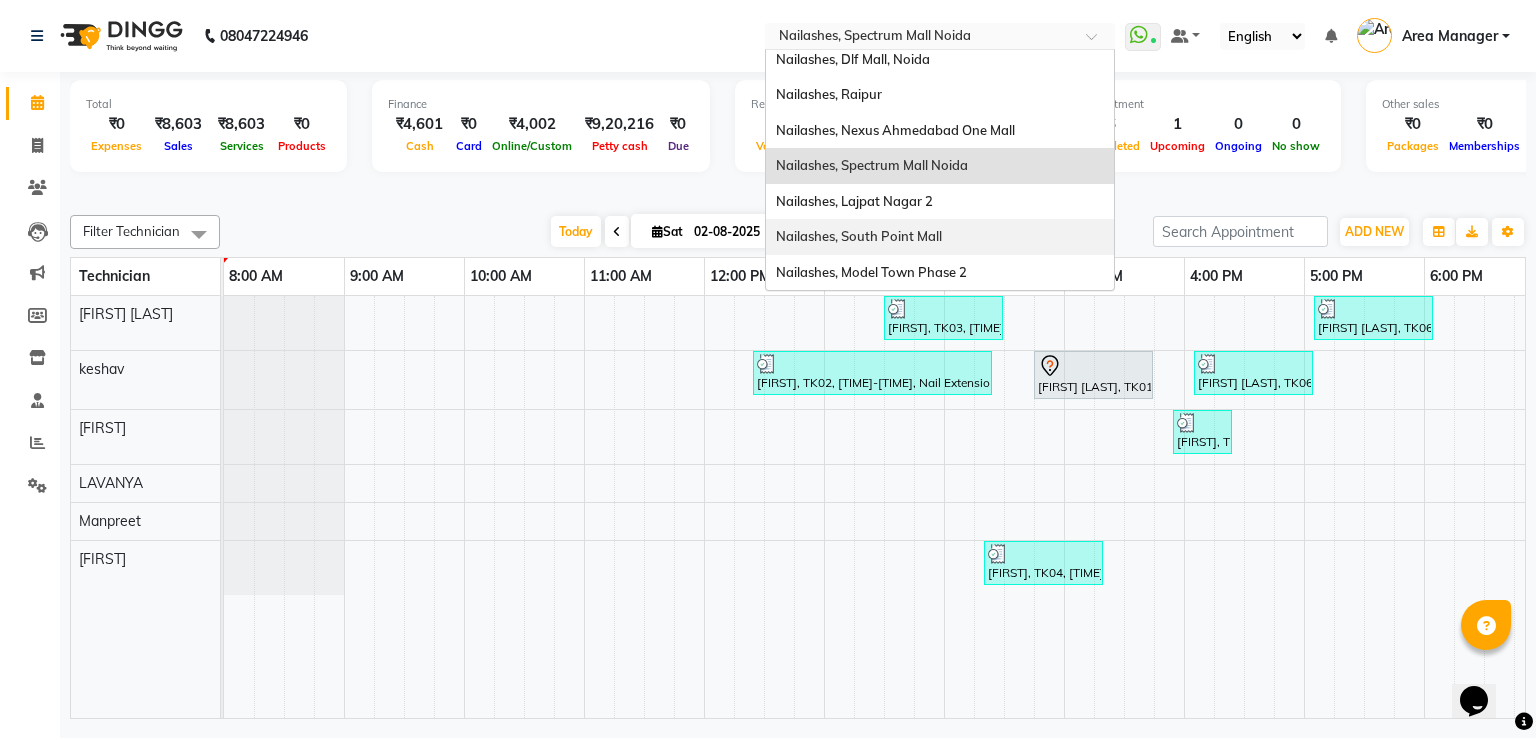 click on "Nailashes, South Point Mall" at bounding box center [859, 236] 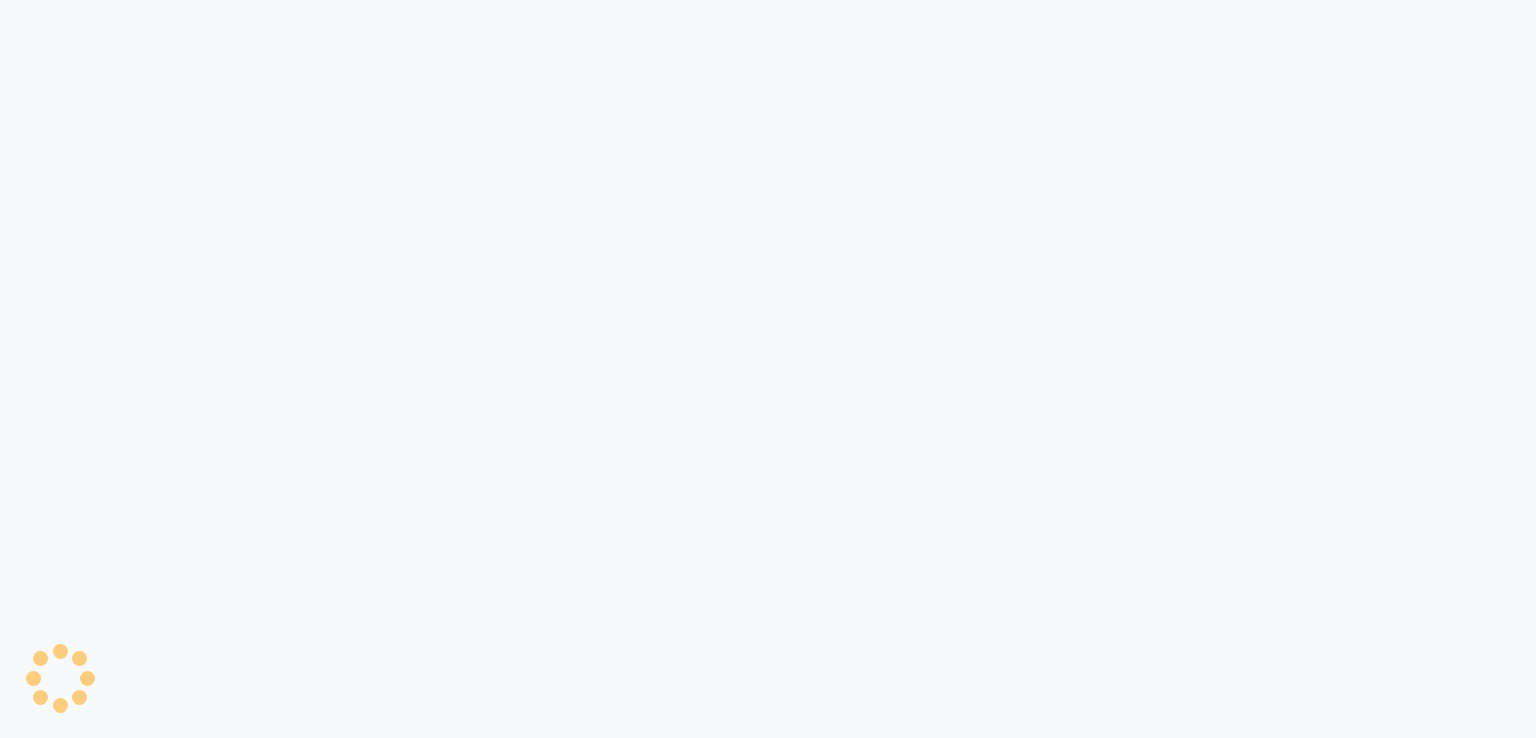 scroll, scrollTop: 0, scrollLeft: 0, axis: both 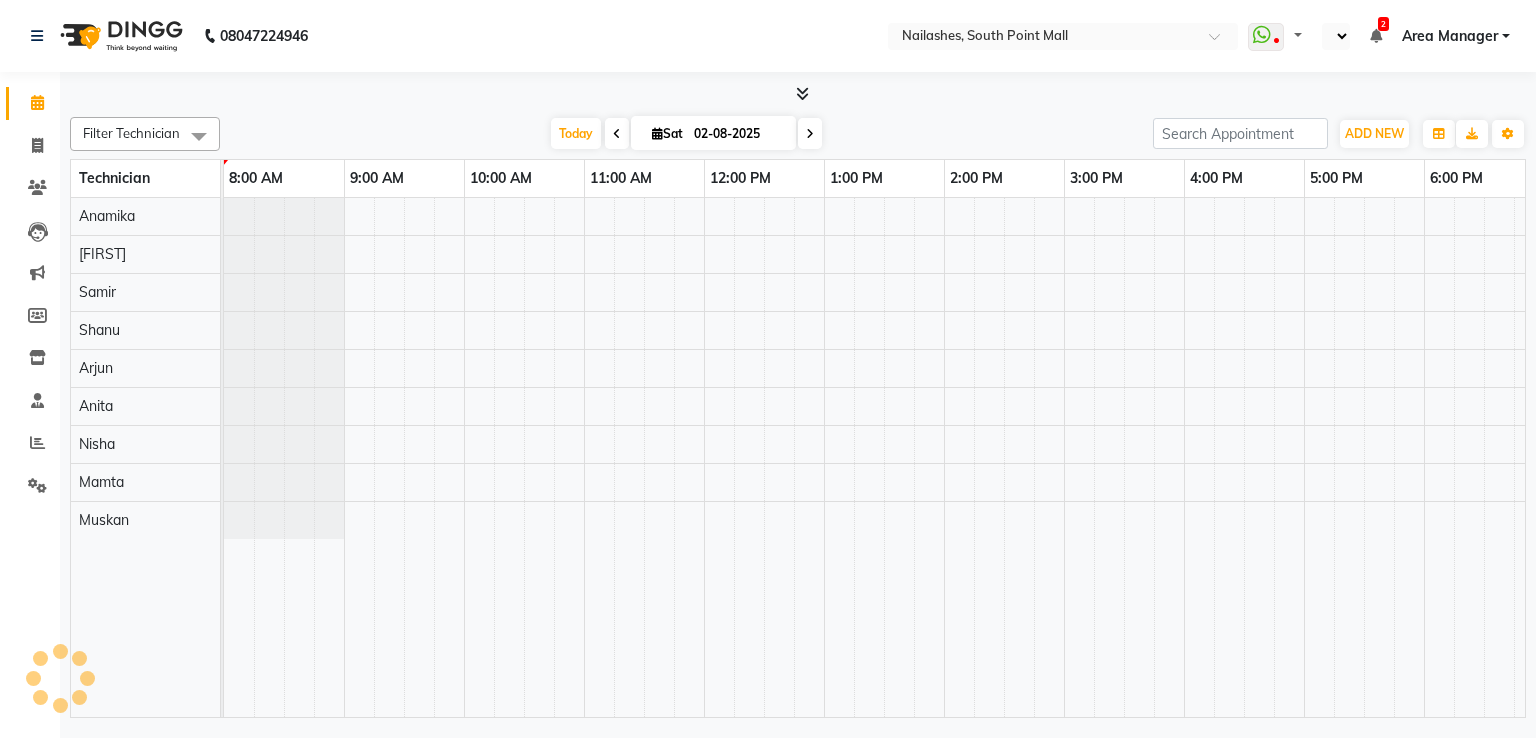 select on "en" 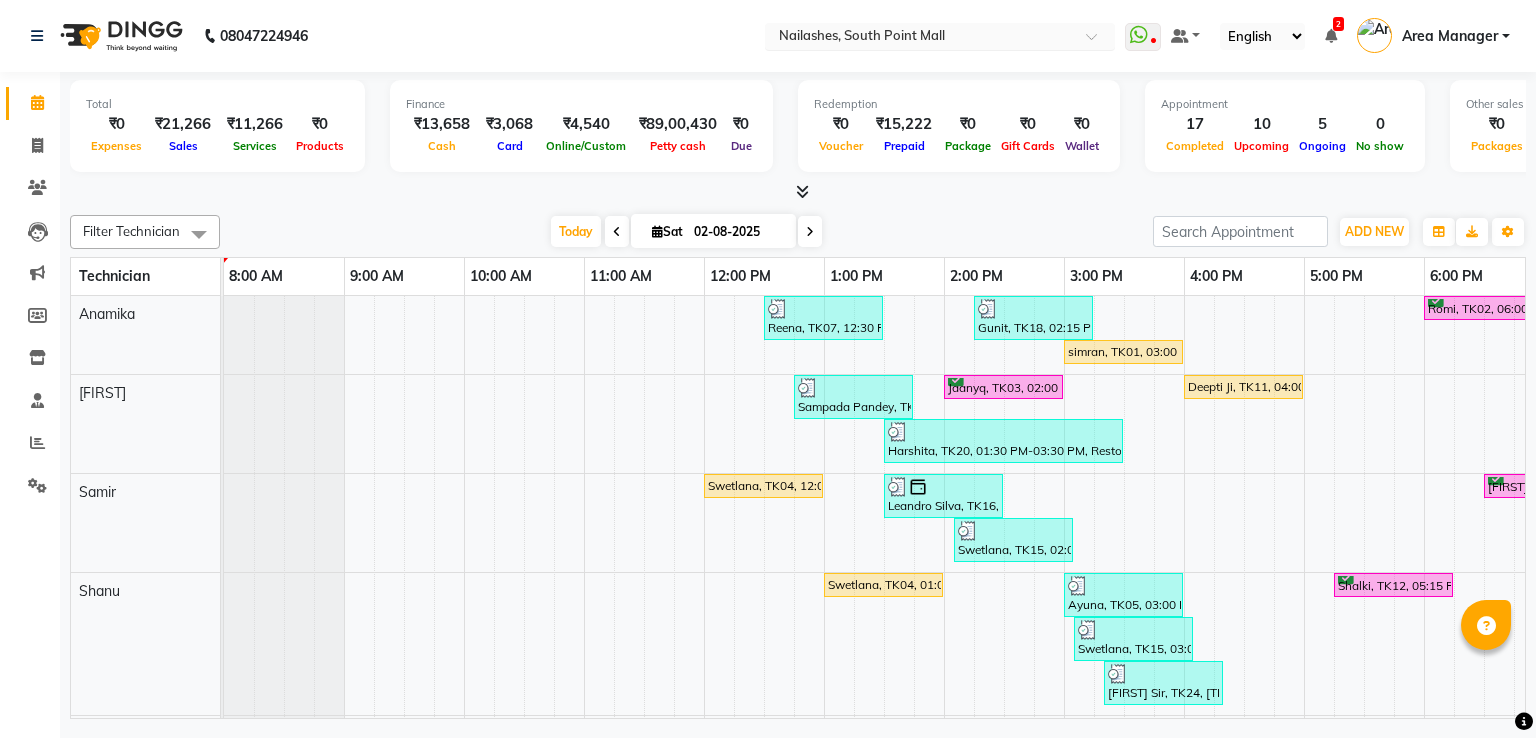 click at bounding box center [920, 38] 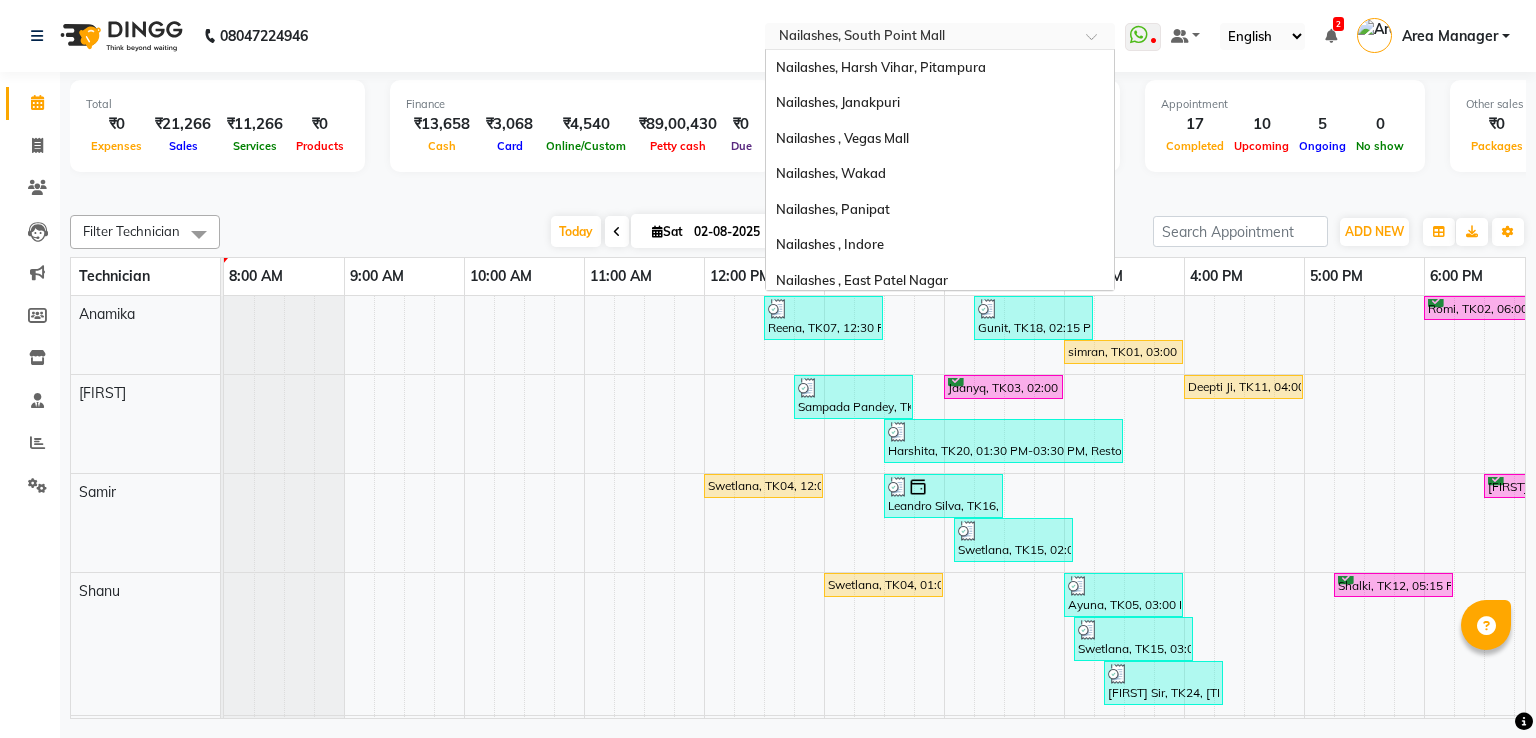 scroll, scrollTop: 434, scrollLeft: 0, axis: vertical 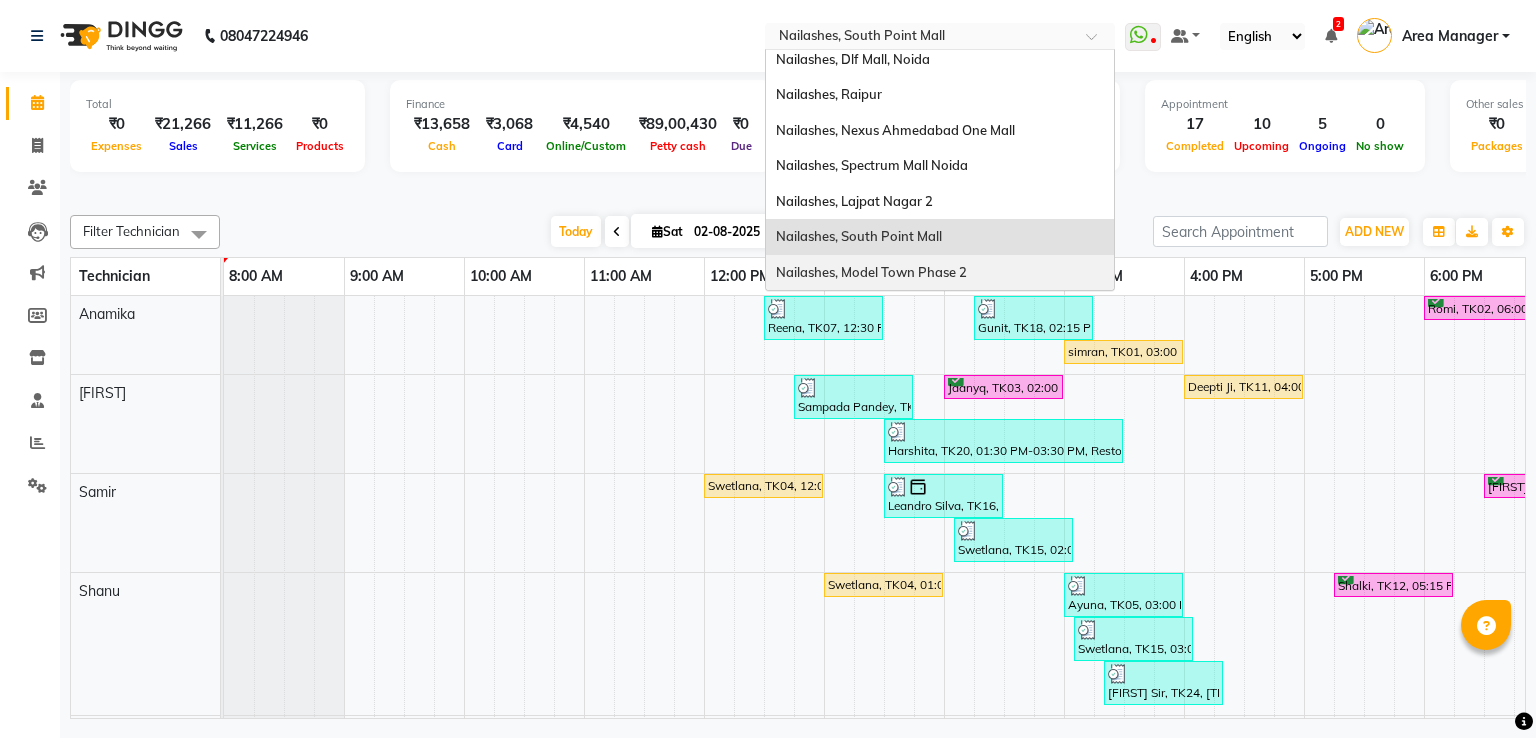 click on "Nailashes, Model Town Phase 2" at bounding box center [940, 273] 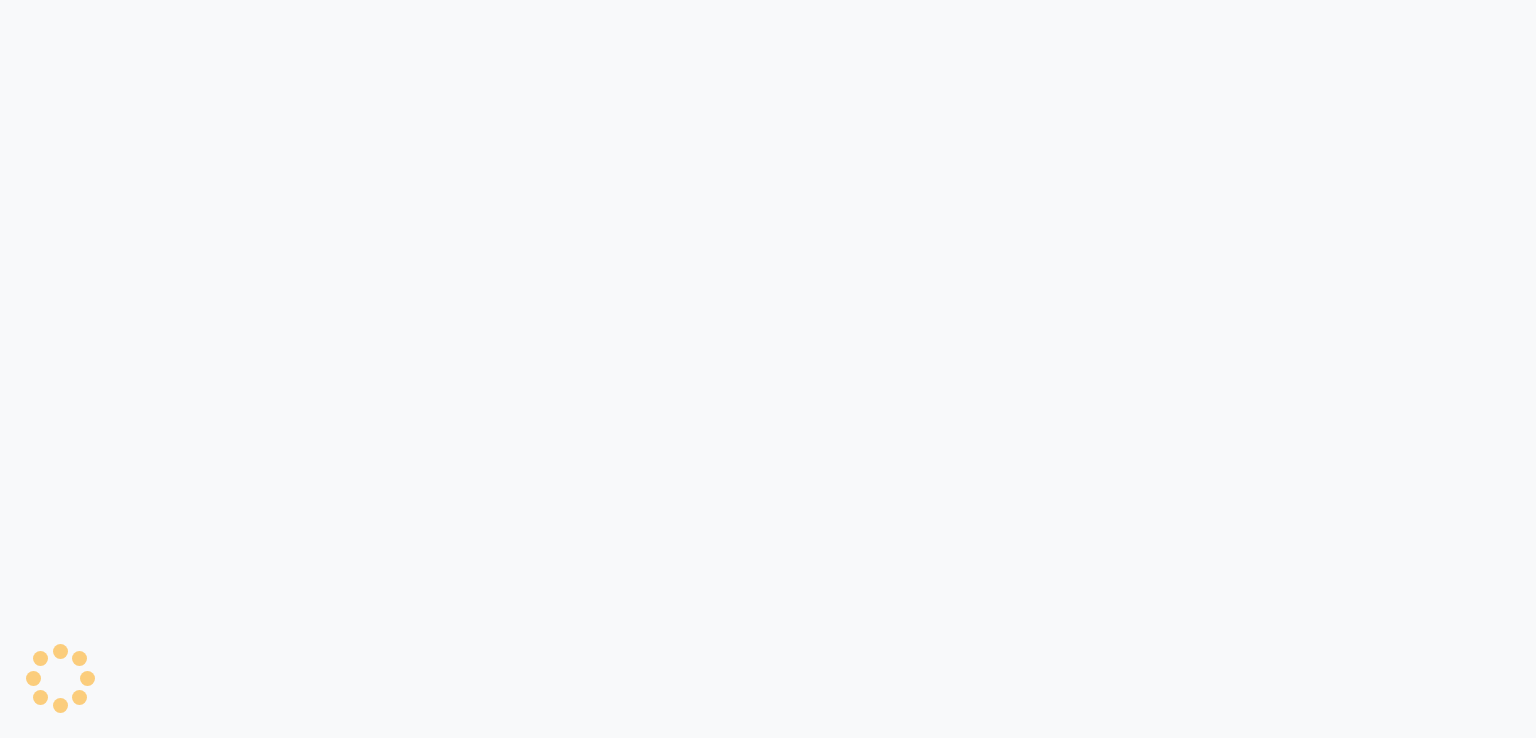 scroll, scrollTop: 0, scrollLeft: 0, axis: both 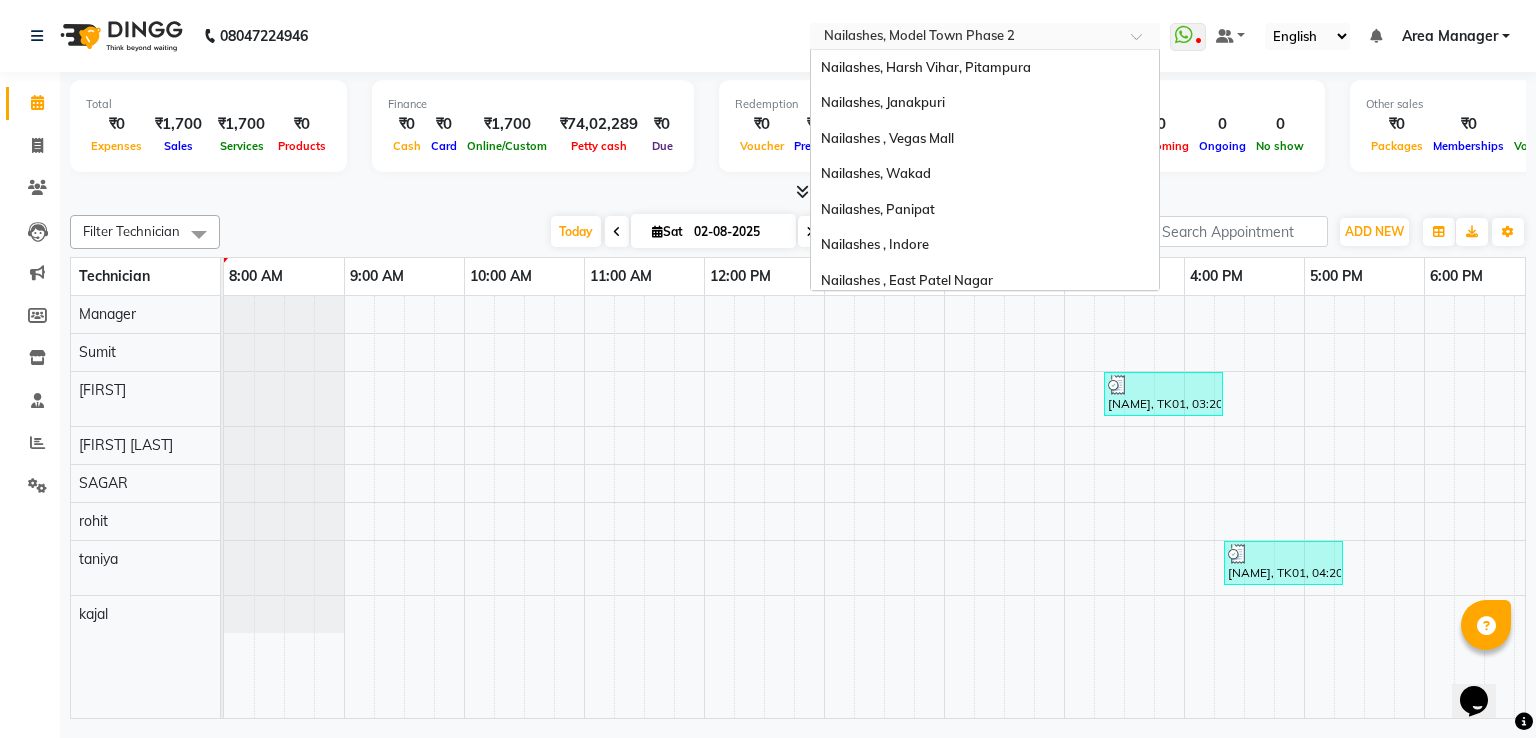 click at bounding box center [965, 38] 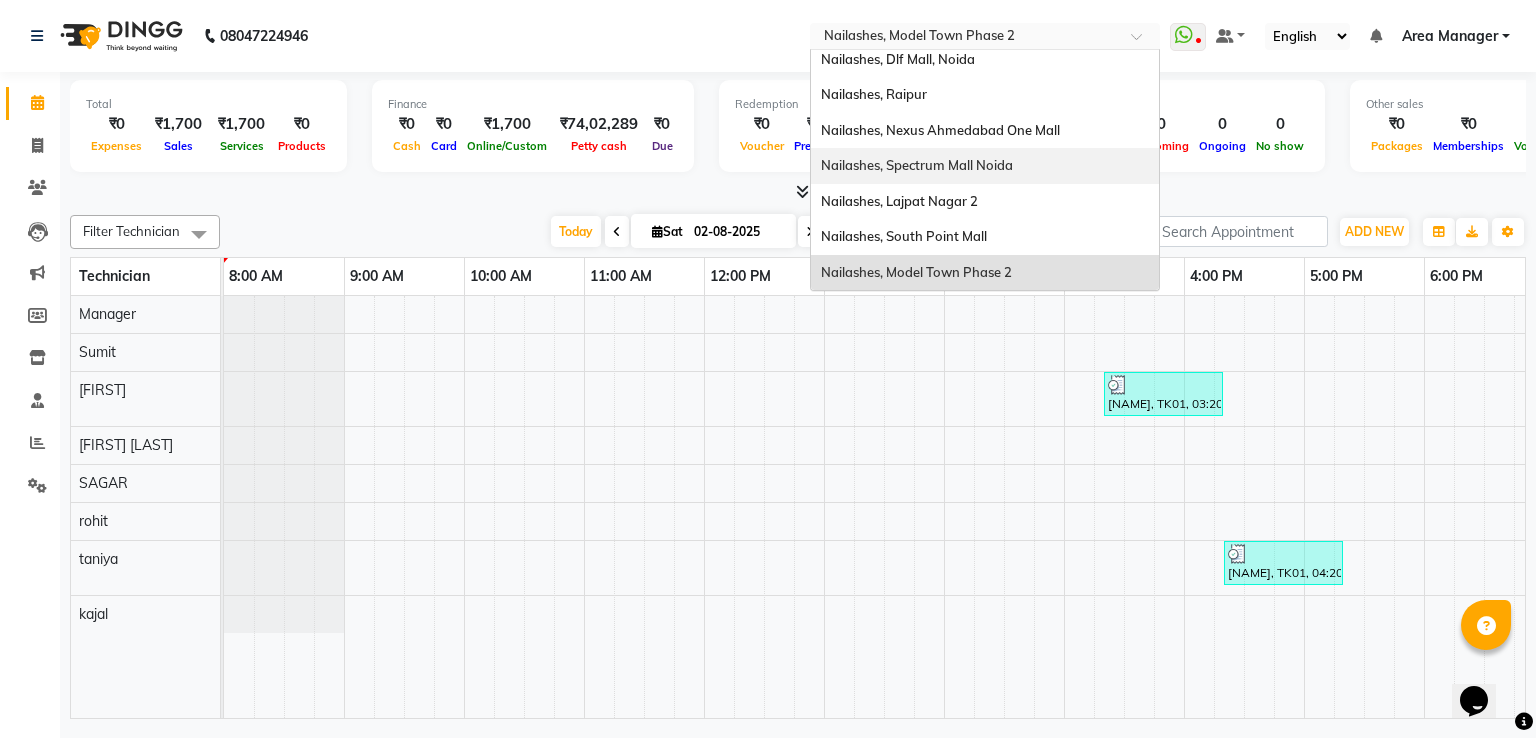 click on "Nailashes, Spectrum Mall Noida" at bounding box center [985, 166] 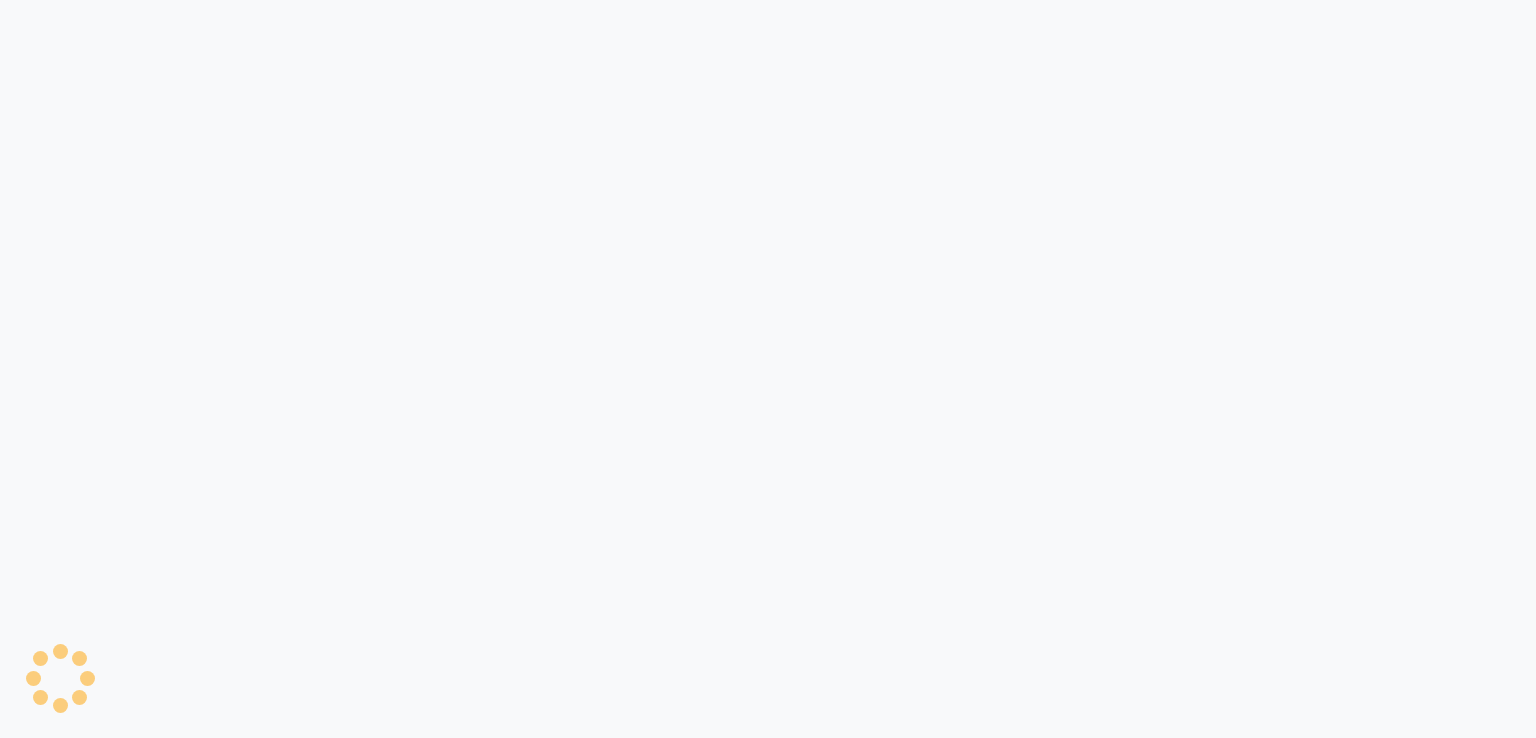 scroll, scrollTop: 0, scrollLeft: 0, axis: both 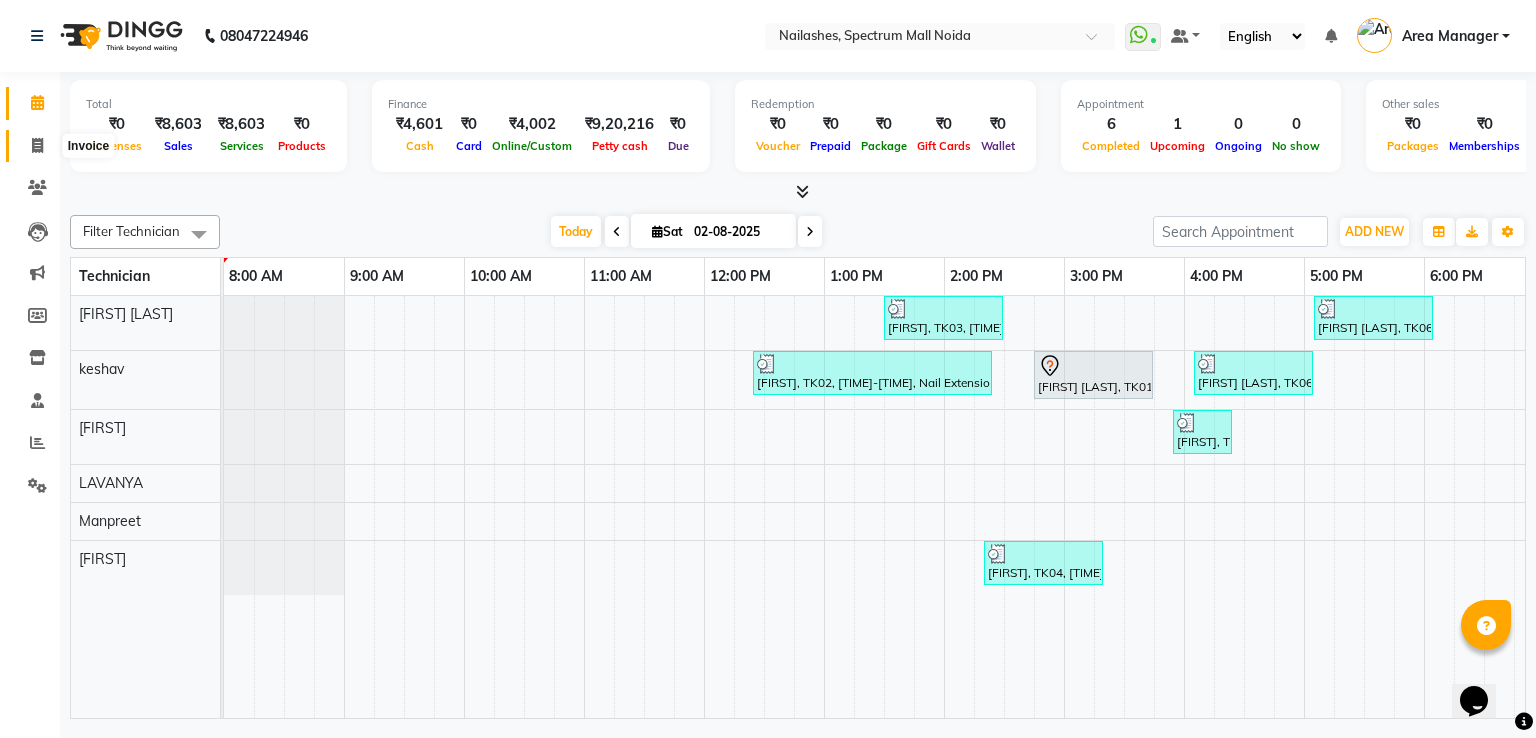 click 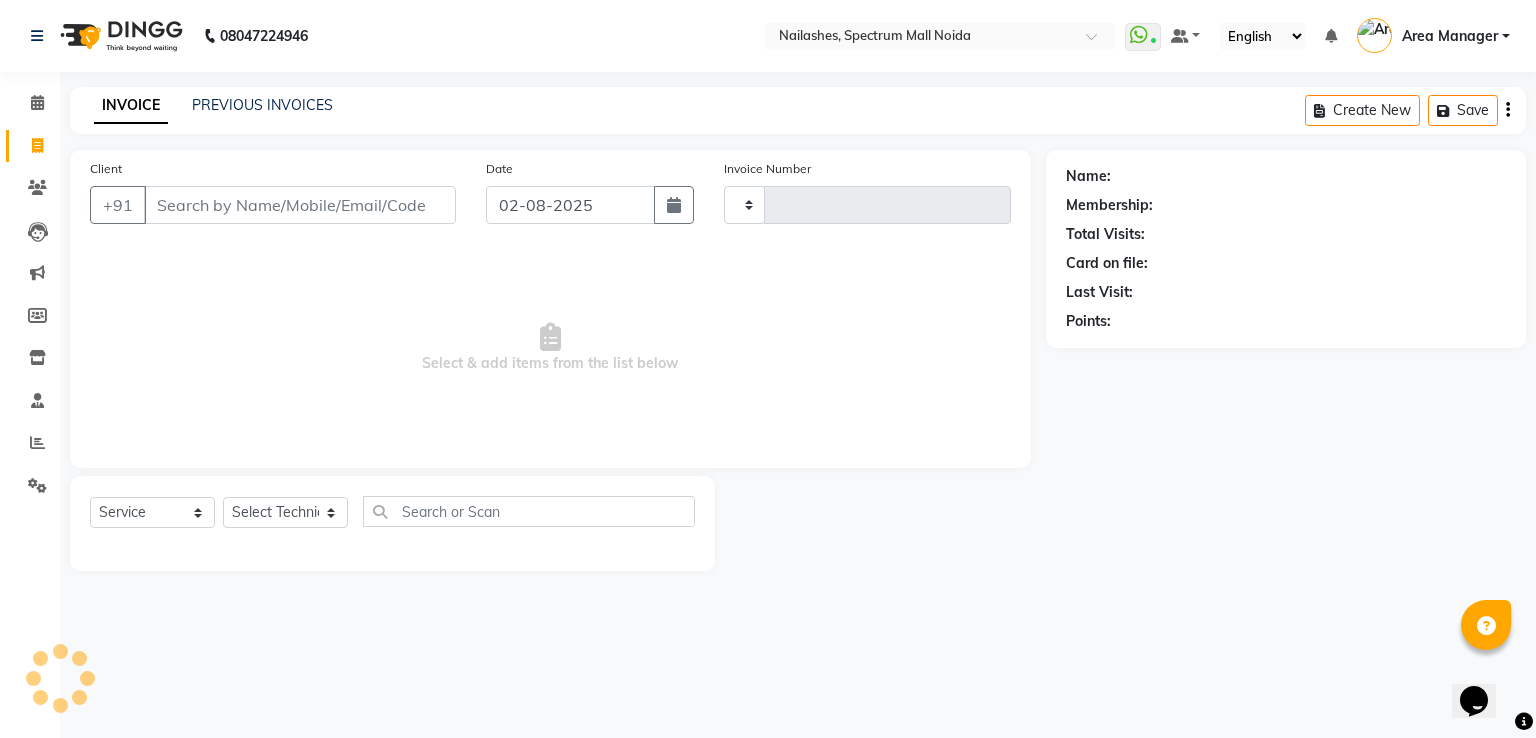type on "0667" 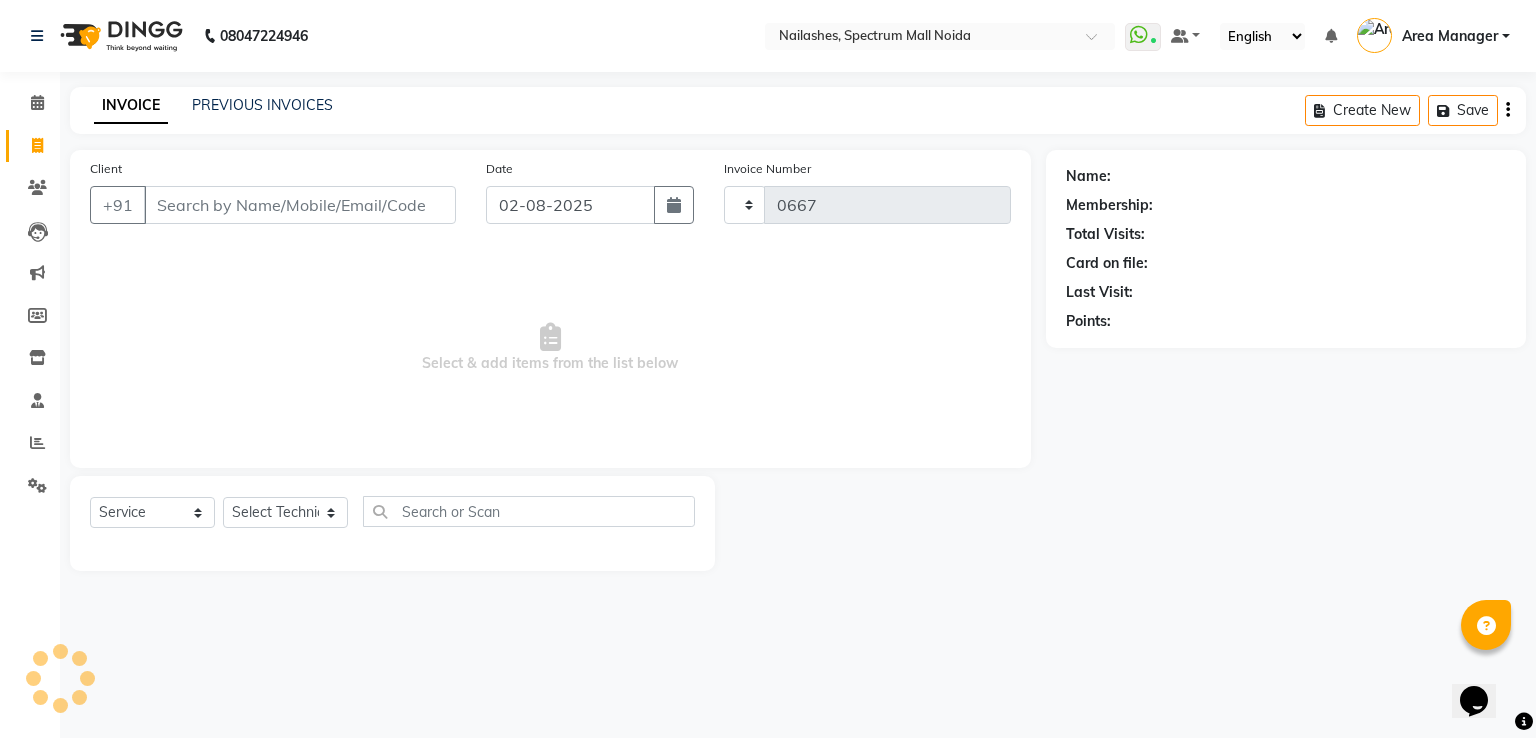 select on "6068" 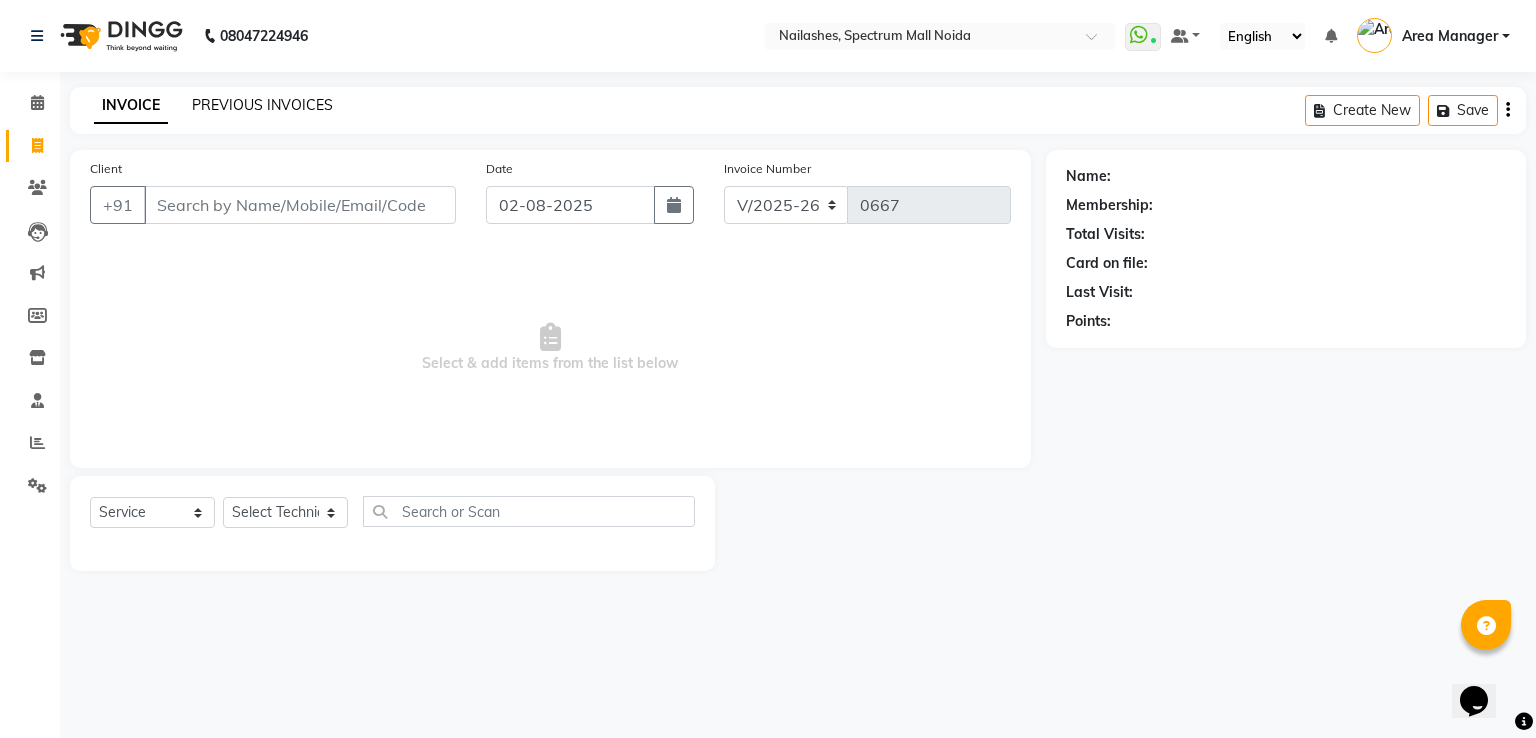 click on "PREVIOUS INVOICES" 